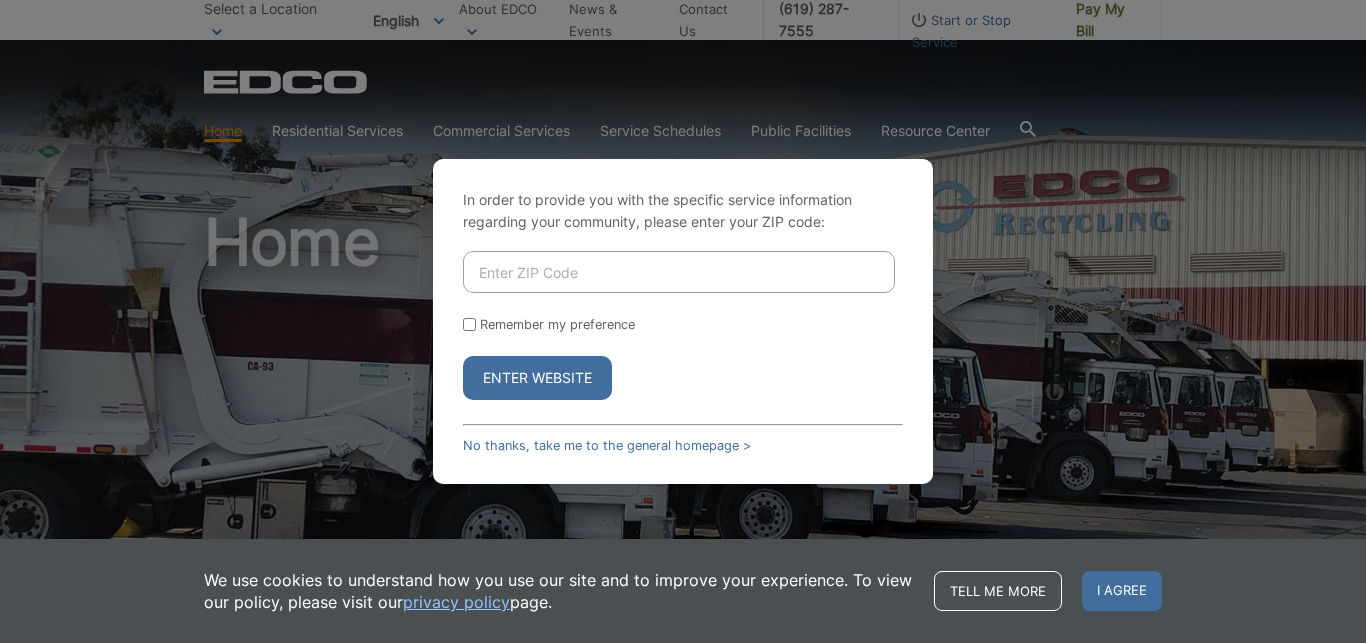 scroll, scrollTop: 0, scrollLeft: 0, axis: both 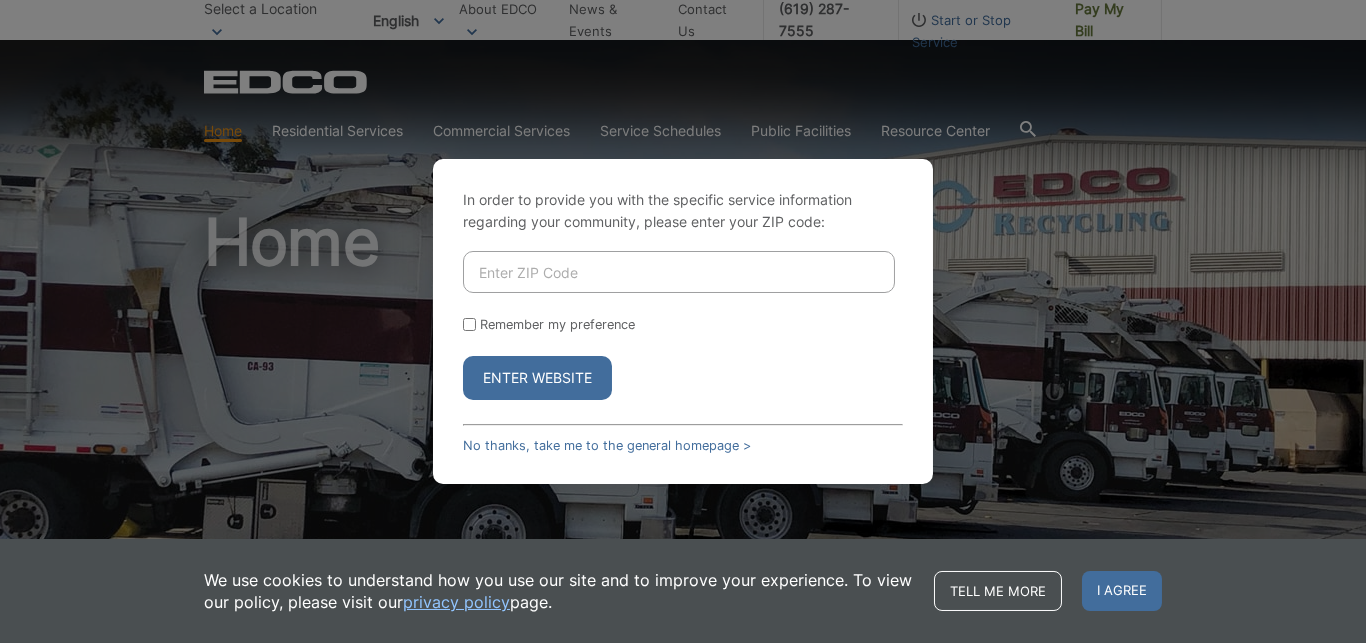 click at bounding box center [679, 272] 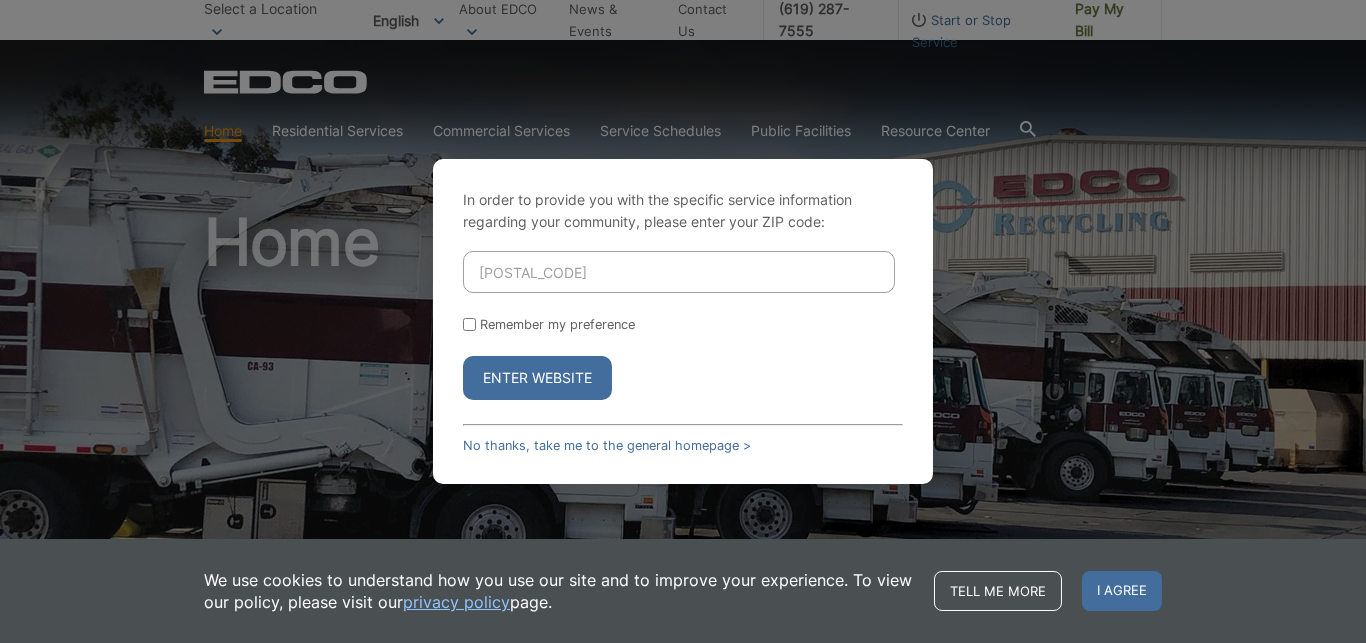 type on "92075" 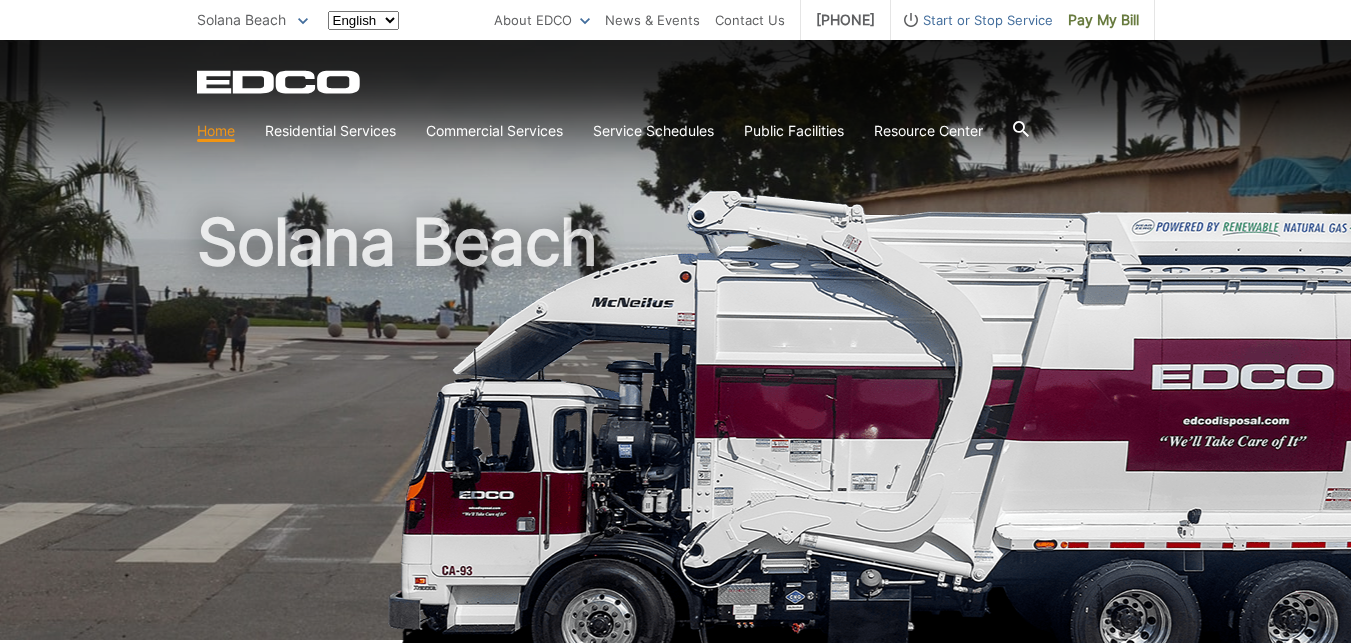 scroll, scrollTop: 0, scrollLeft: 0, axis: both 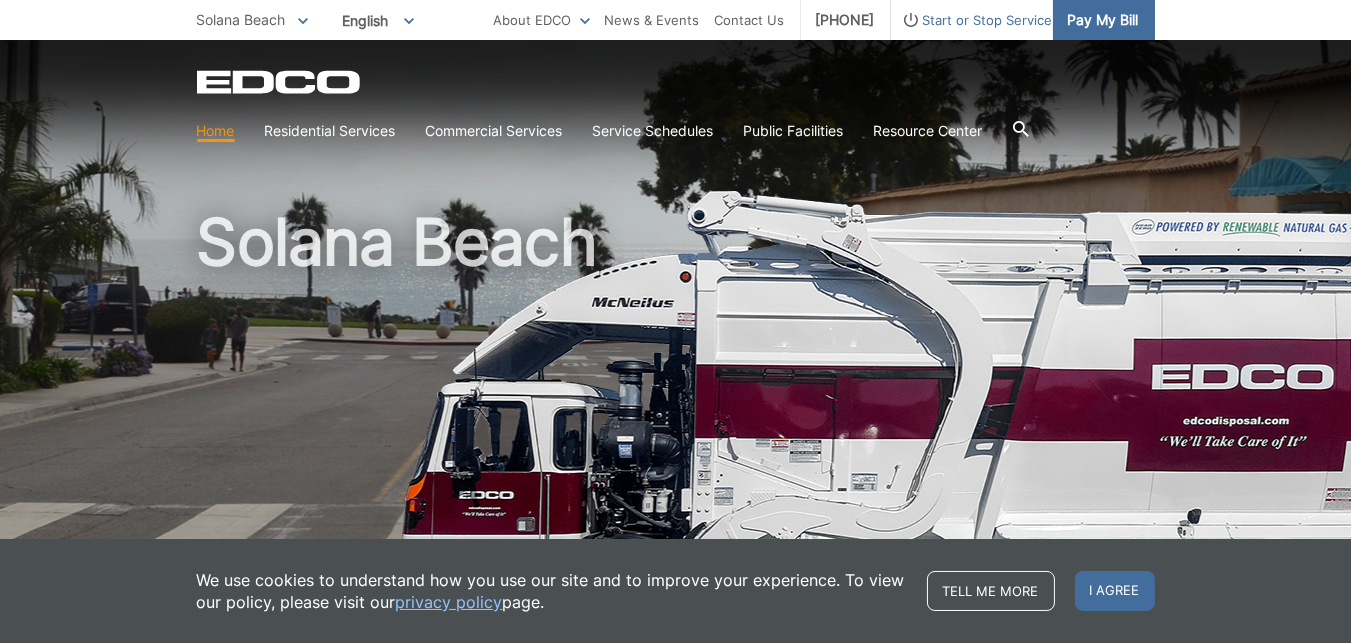 click on "Pay My Bill" at bounding box center (1103, 20) 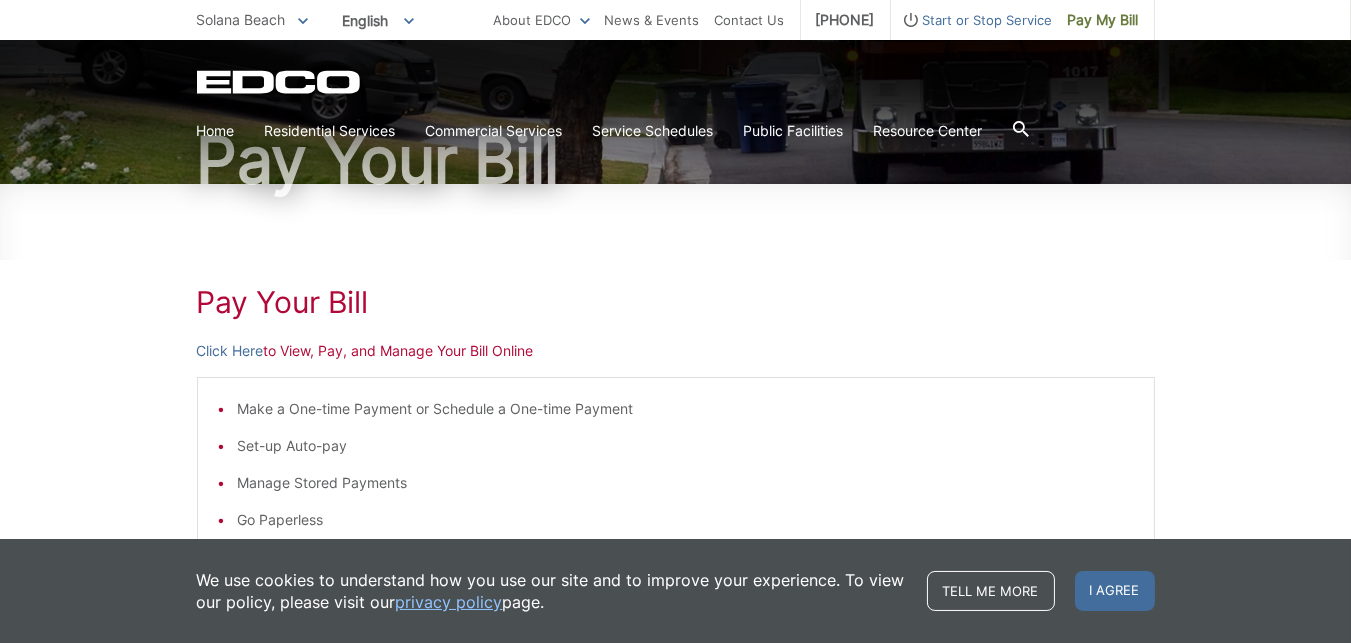 scroll, scrollTop: 333, scrollLeft: 0, axis: vertical 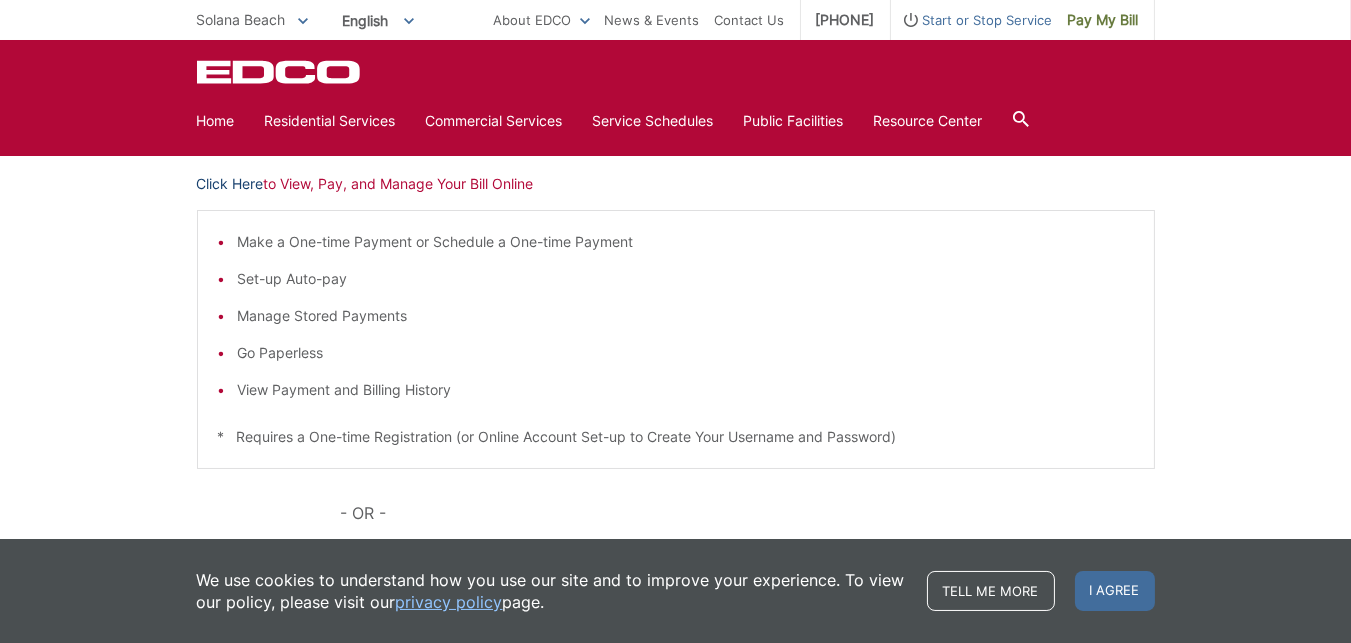 click on "Click Here" at bounding box center (230, 184) 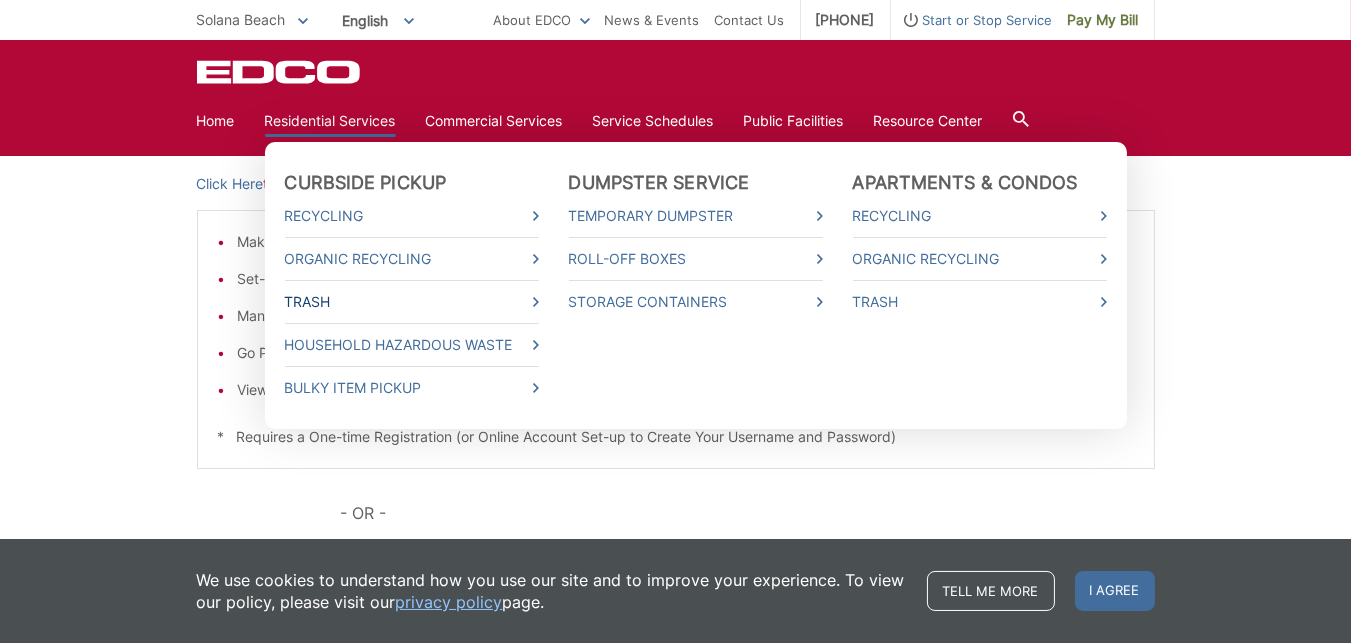 click on "Trash" at bounding box center [412, 302] 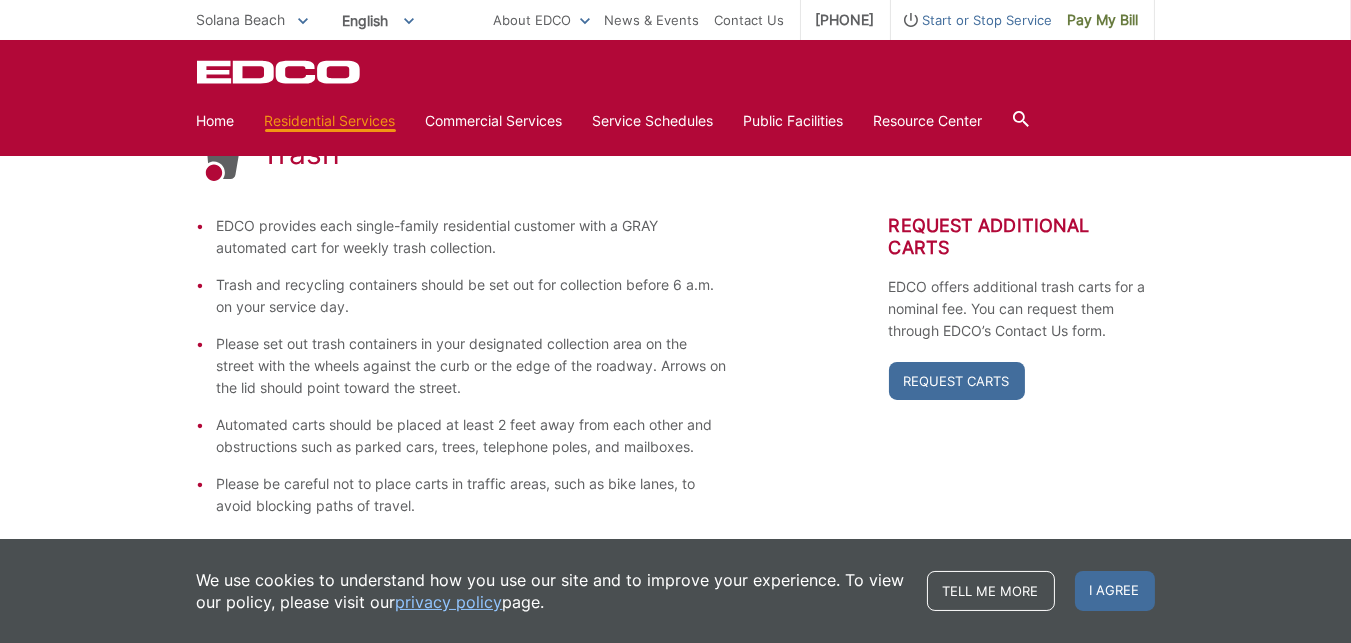 scroll, scrollTop: 333, scrollLeft: 0, axis: vertical 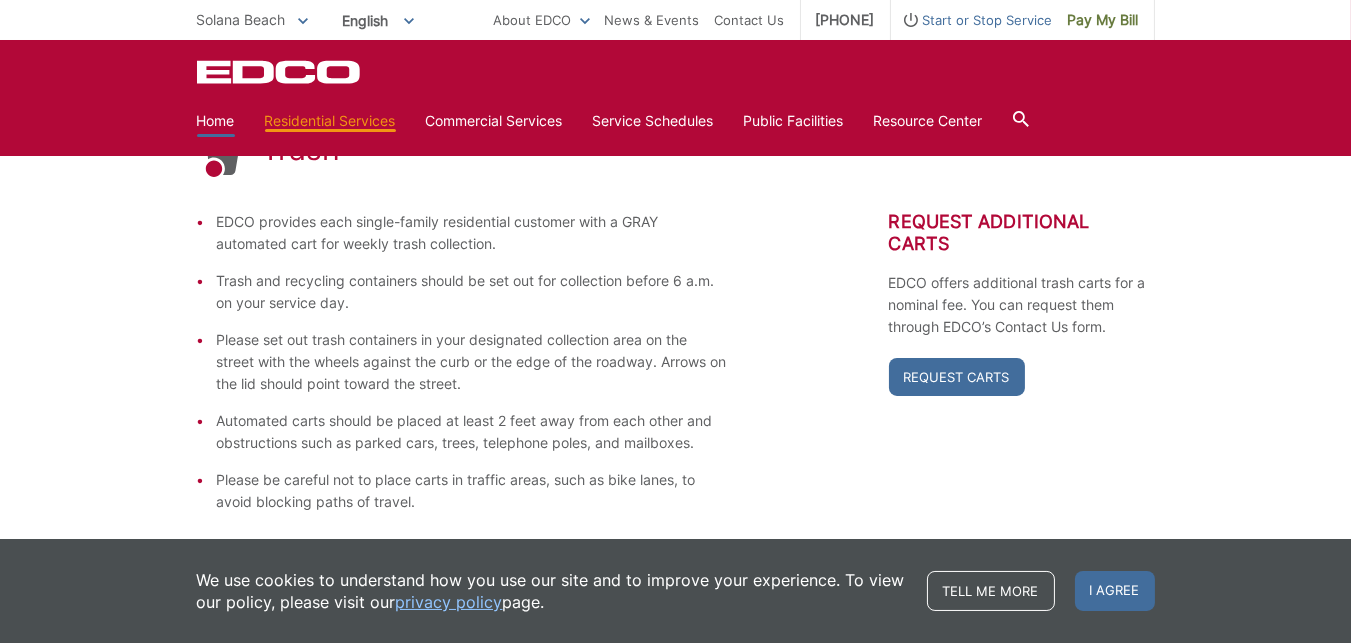 click on "Home" at bounding box center [216, 121] 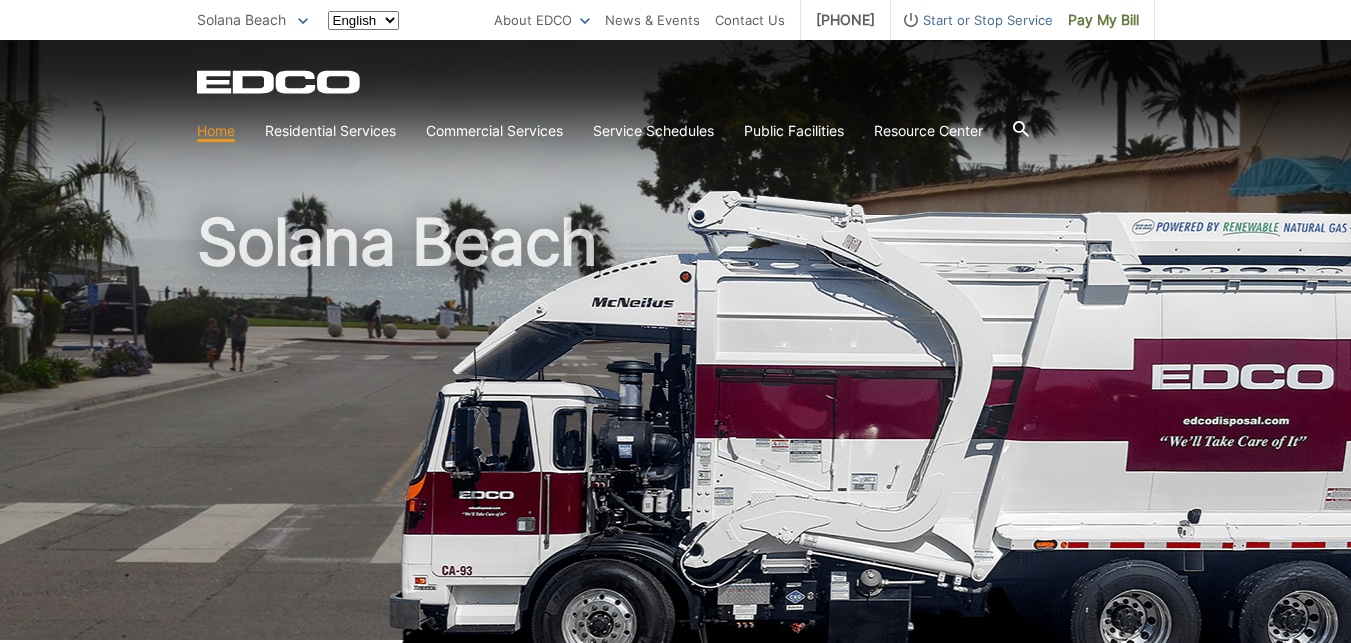scroll, scrollTop: 0, scrollLeft: 0, axis: both 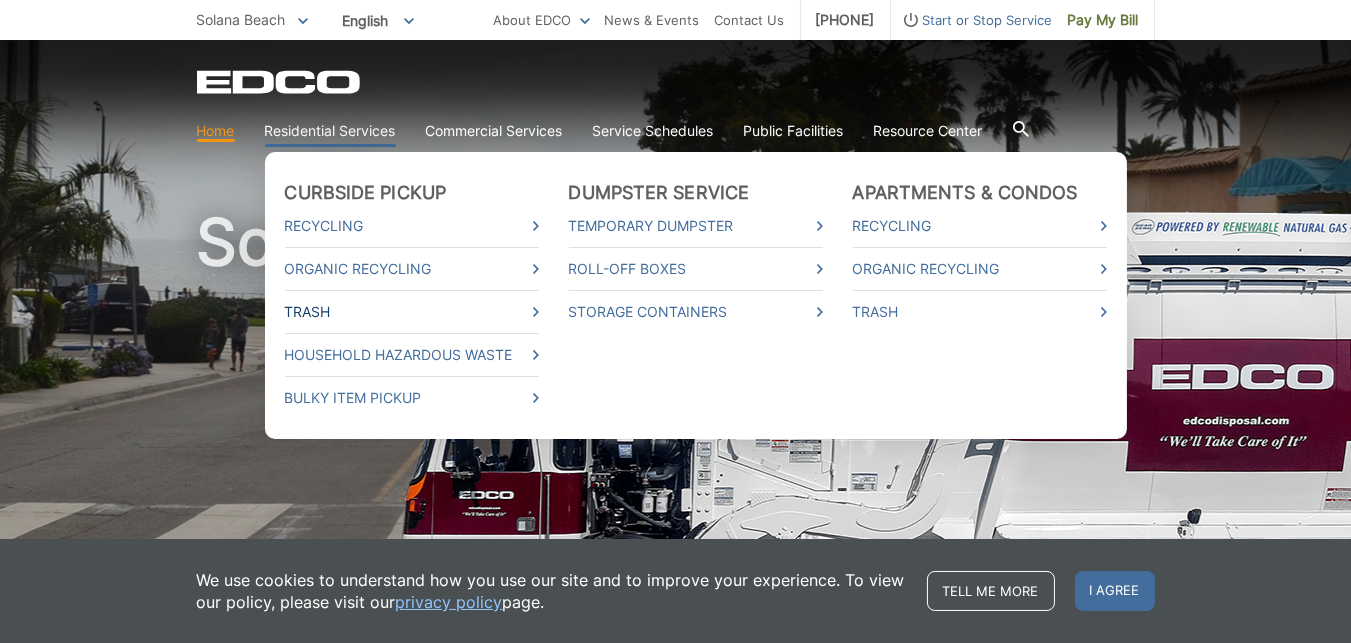 click on "Trash" at bounding box center (412, 312) 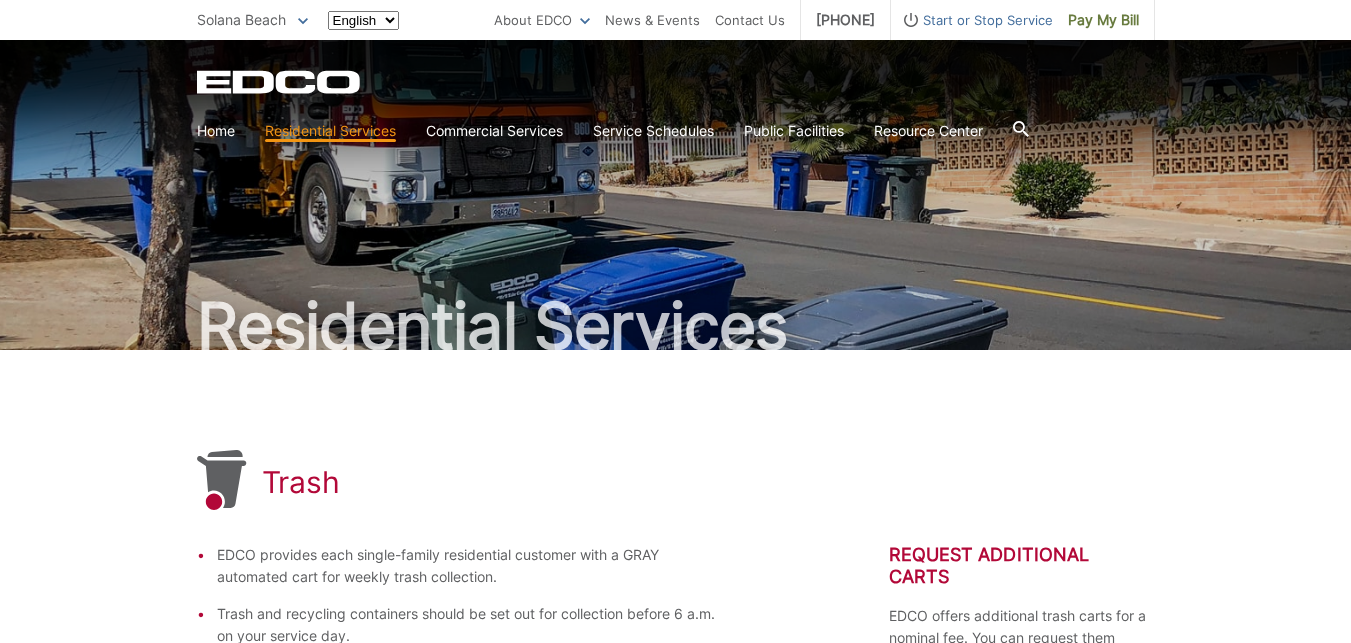 scroll, scrollTop: 0, scrollLeft: 0, axis: both 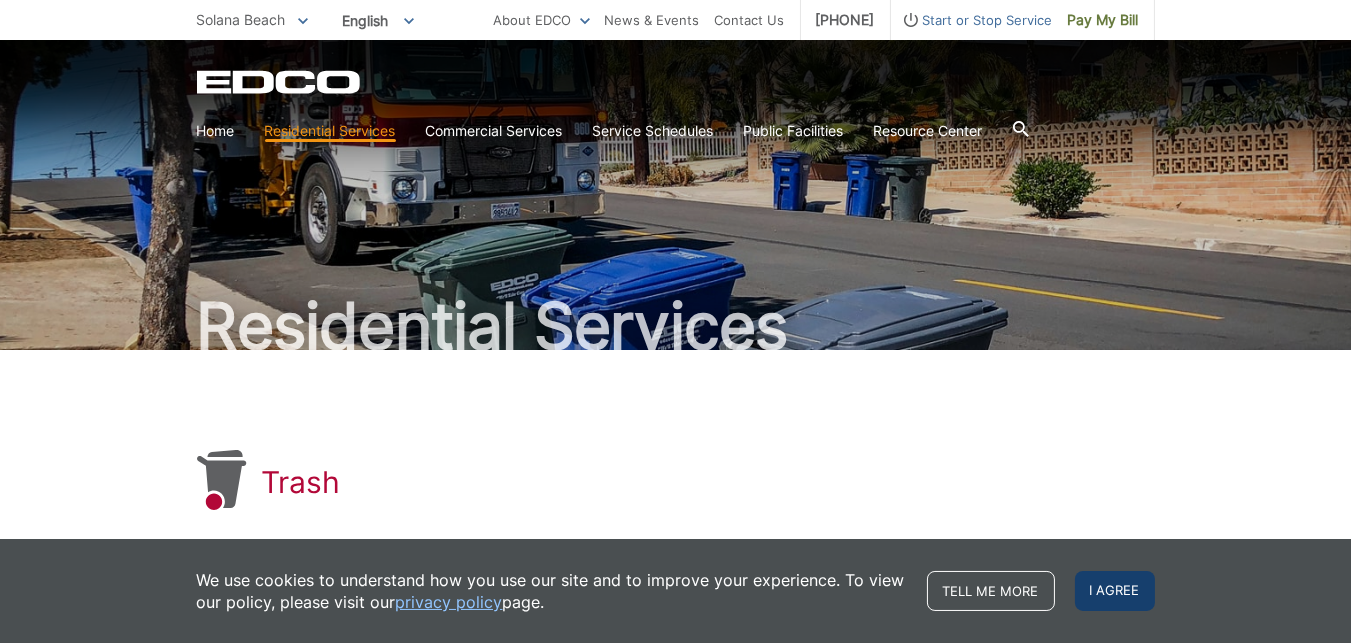 click on "I agree" at bounding box center (1115, 591) 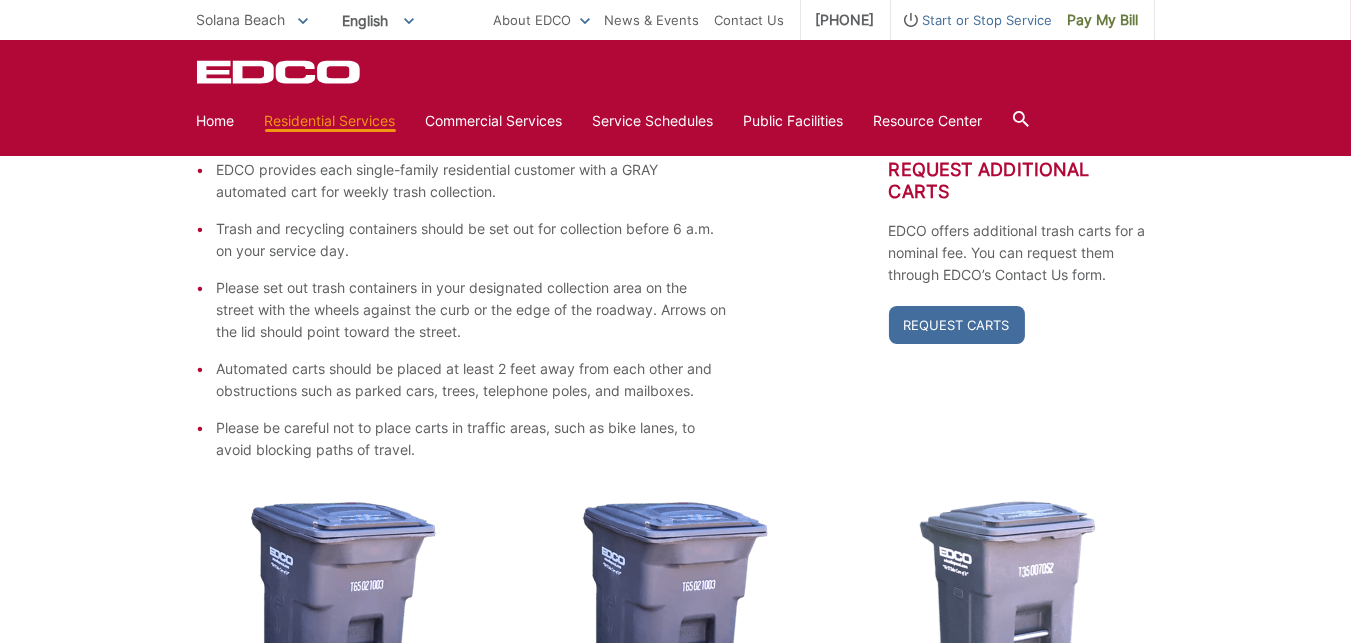 scroll, scrollTop: 349, scrollLeft: 0, axis: vertical 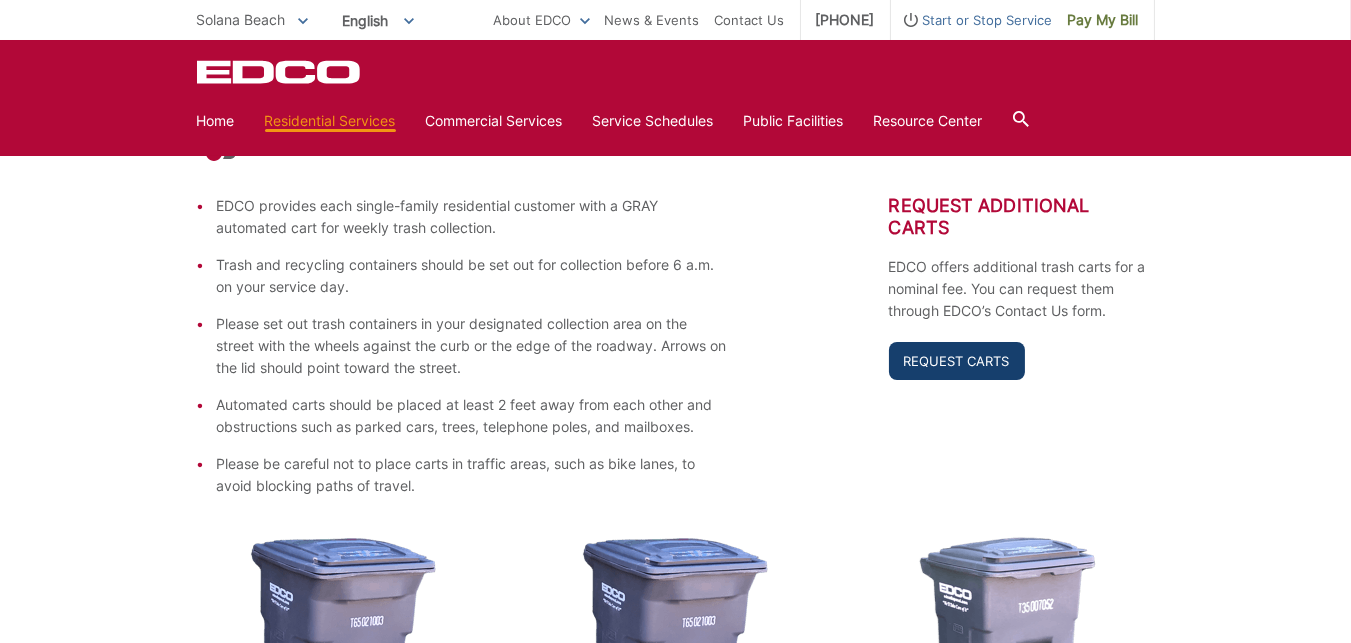 click on "Request Carts" at bounding box center [957, 361] 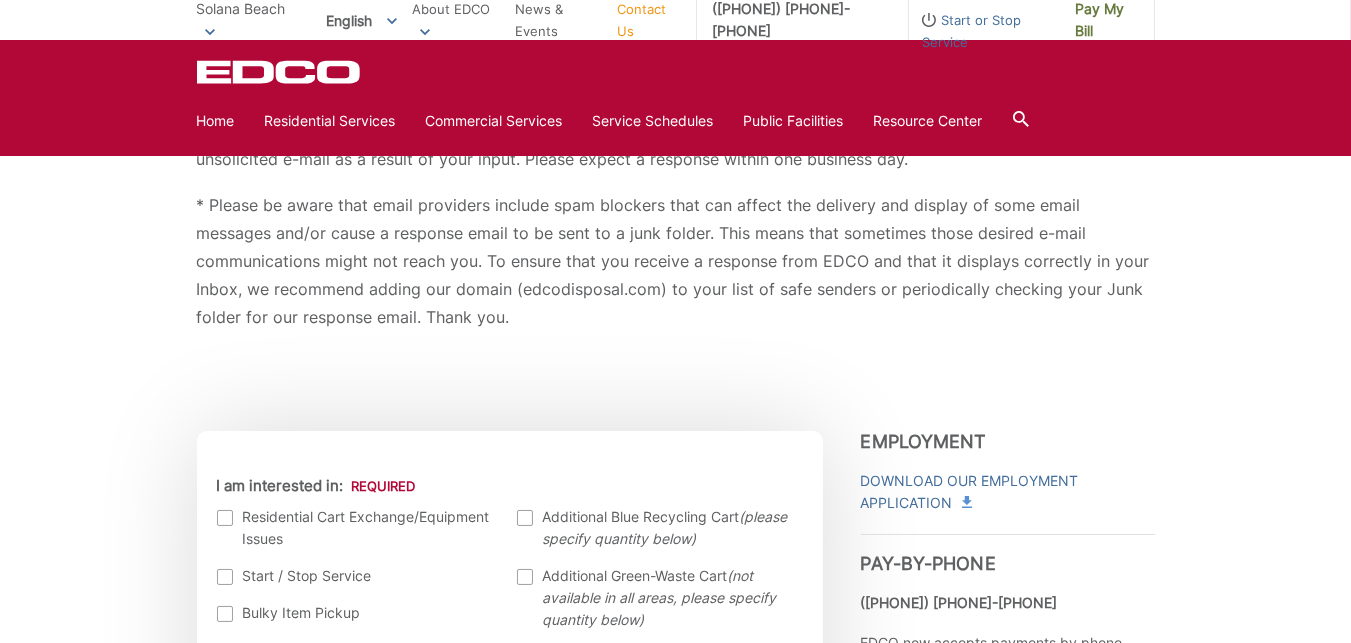 scroll, scrollTop: 499, scrollLeft: 0, axis: vertical 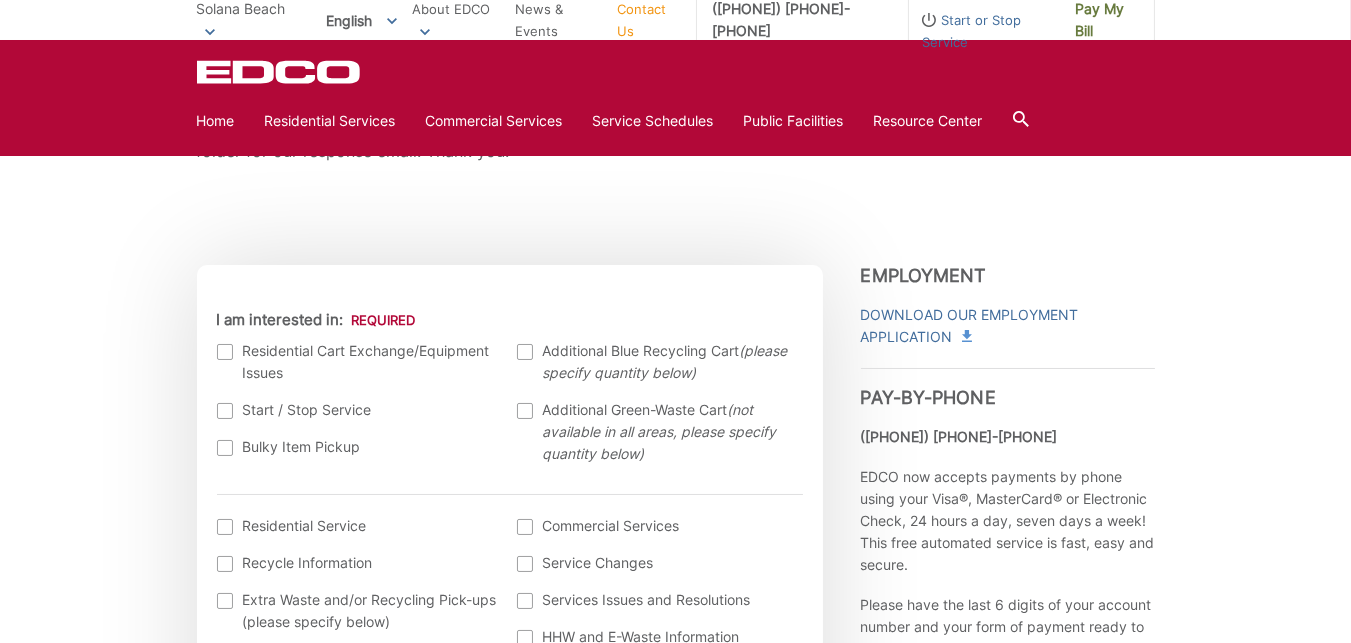 click at bounding box center (225, 352) 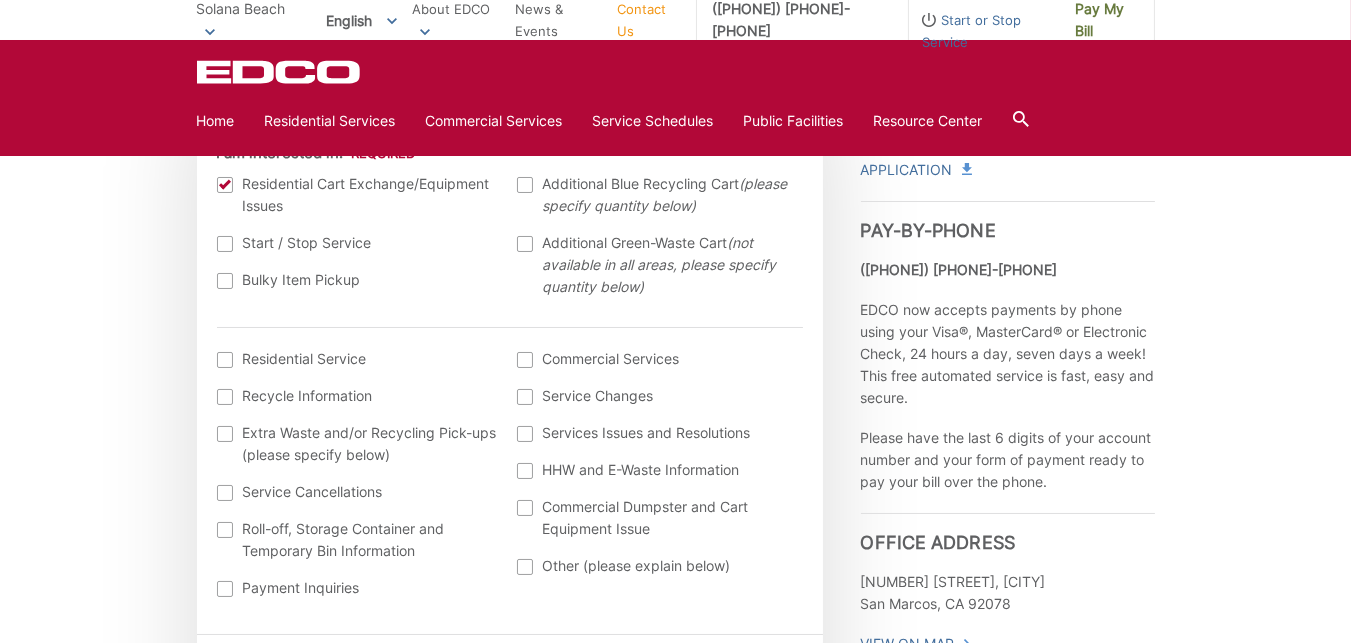 scroll, scrollTop: 833, scrollLeft: 0, axis: vertical 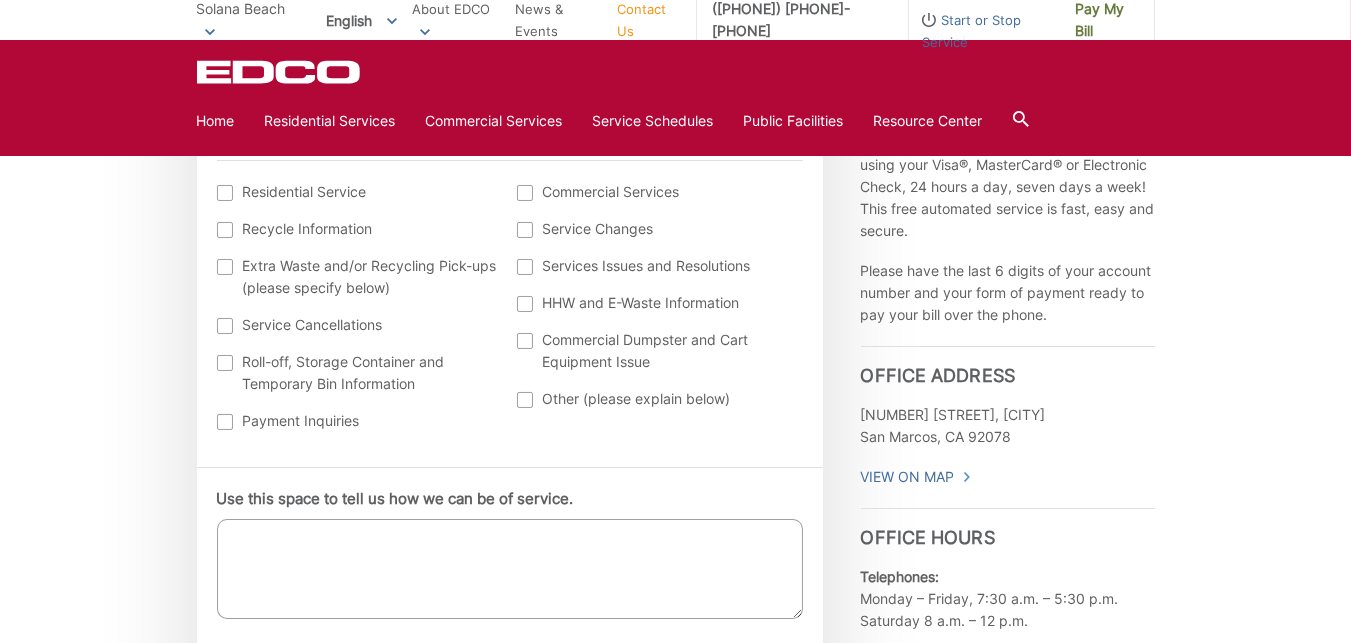 click on "Use this space to tell us how we can be of service." at bounding box center [510, 569] 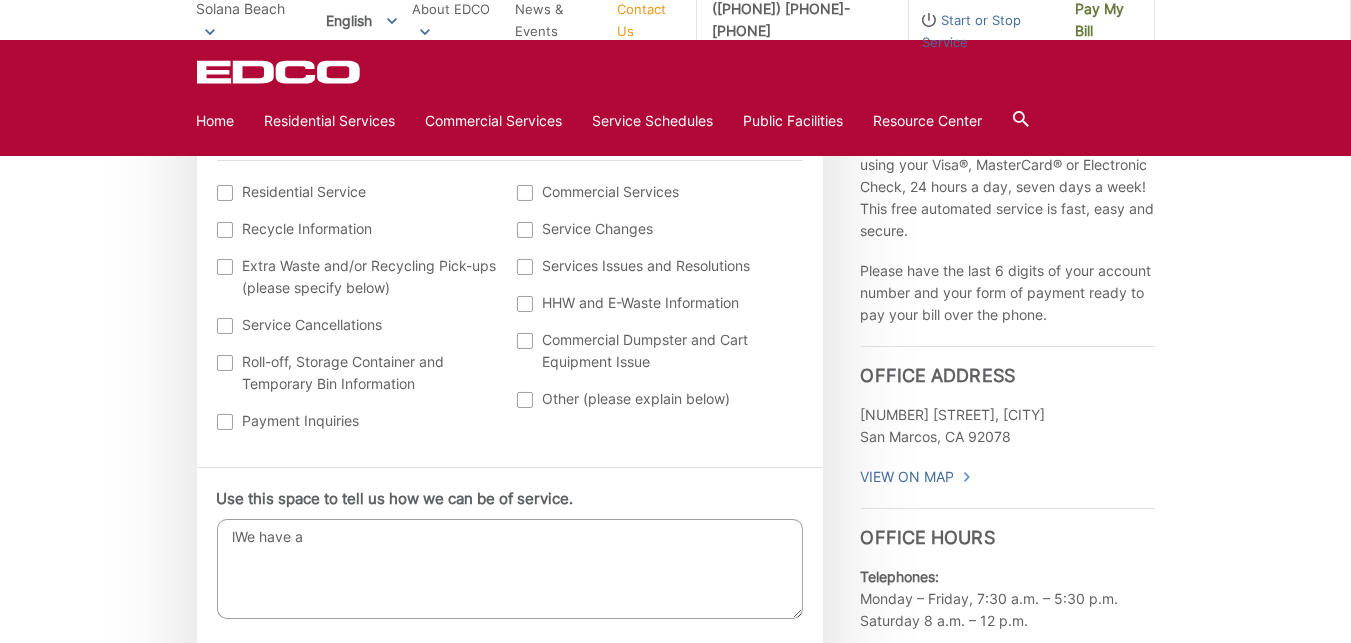 click on "lWe have a" at bounding box center (510, 569) 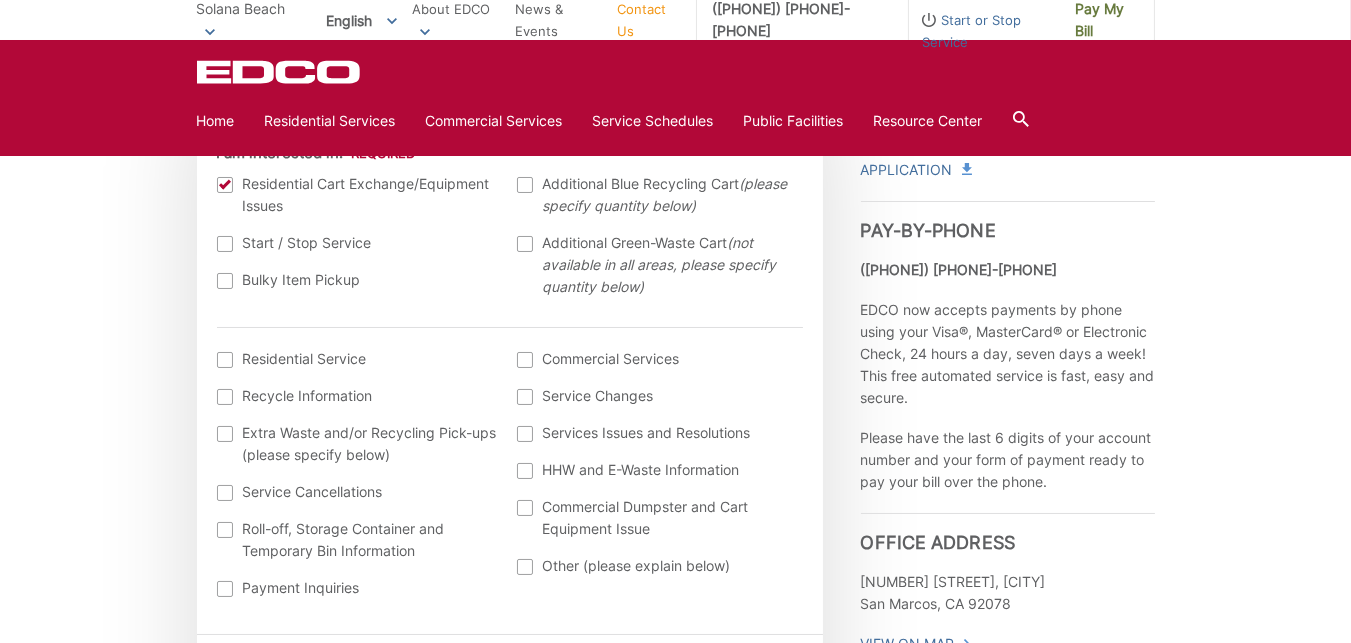 scroll, scrollTop: 833, scrollLeft: 0, axis: vertical 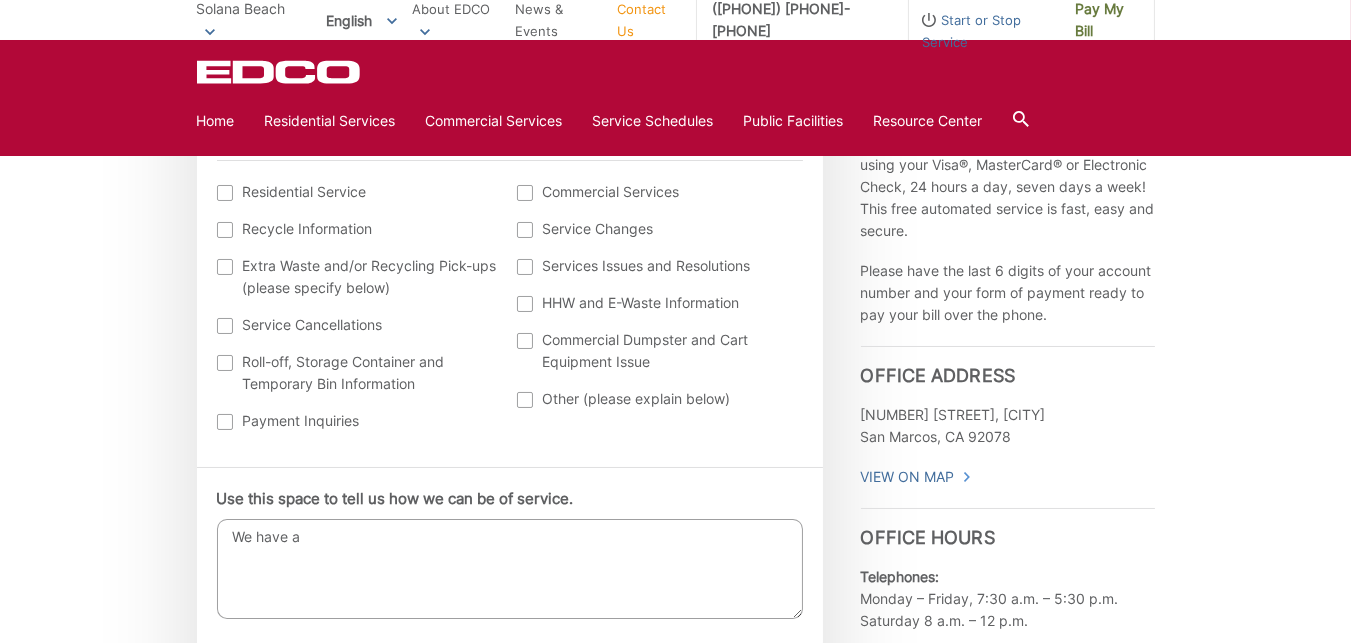click on "We have a" at bounding box center [510, 569] 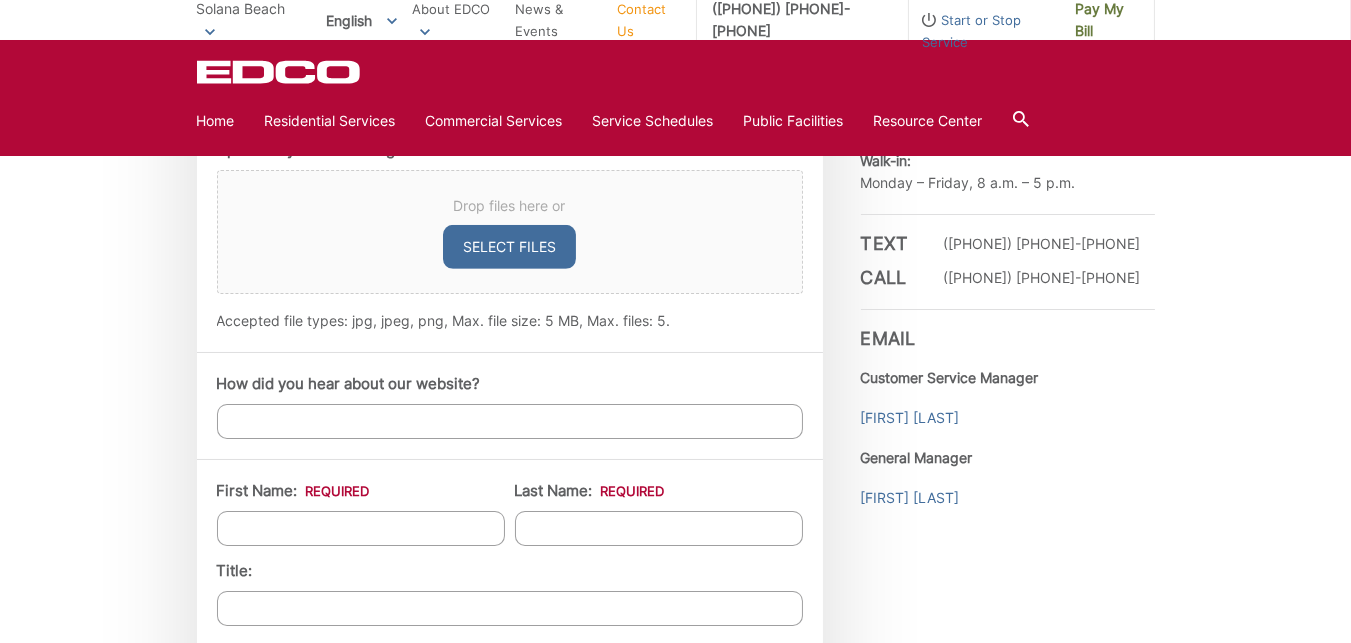 scroll, scrollTop: 1500, scrollLeft: 0, axis: vertical 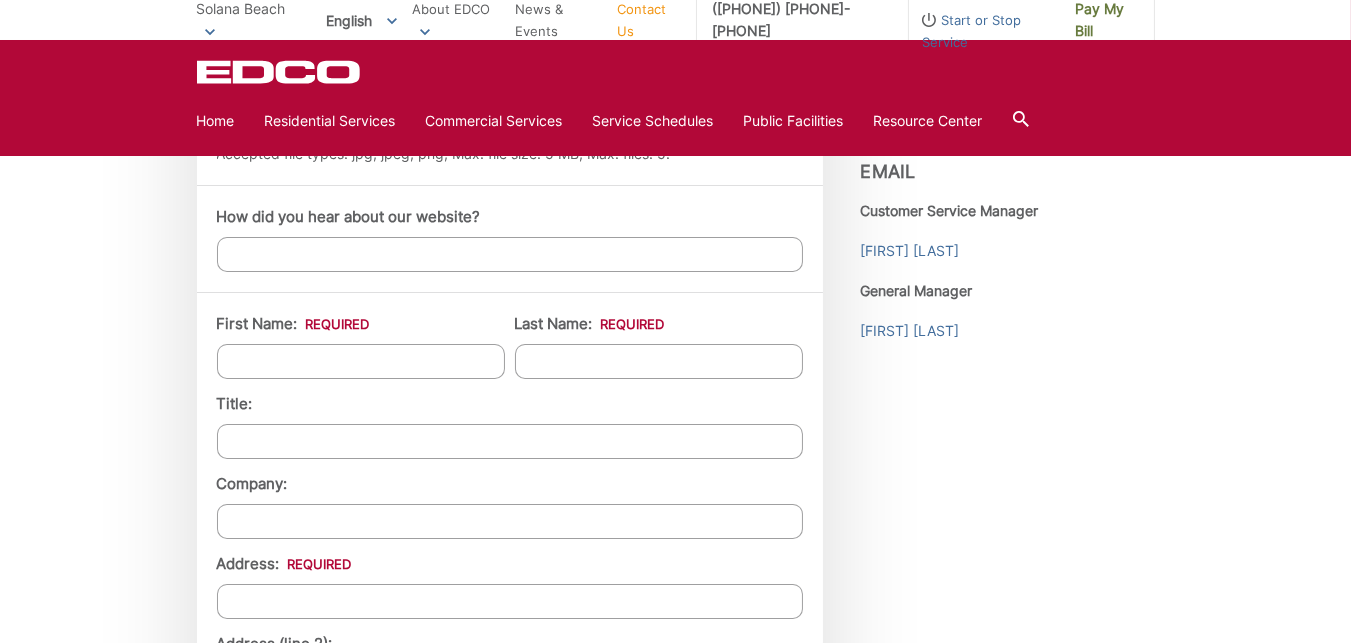 type on "We have a large green bin that needs to be replaced." 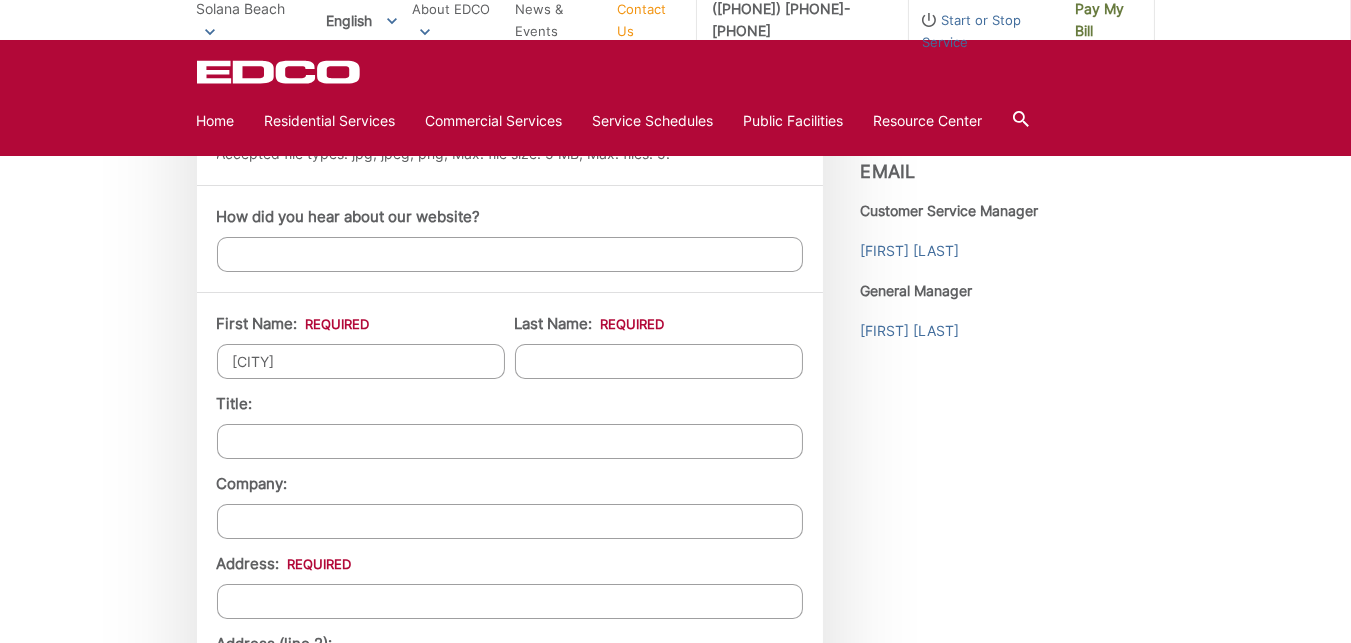 type on "[CITY]" 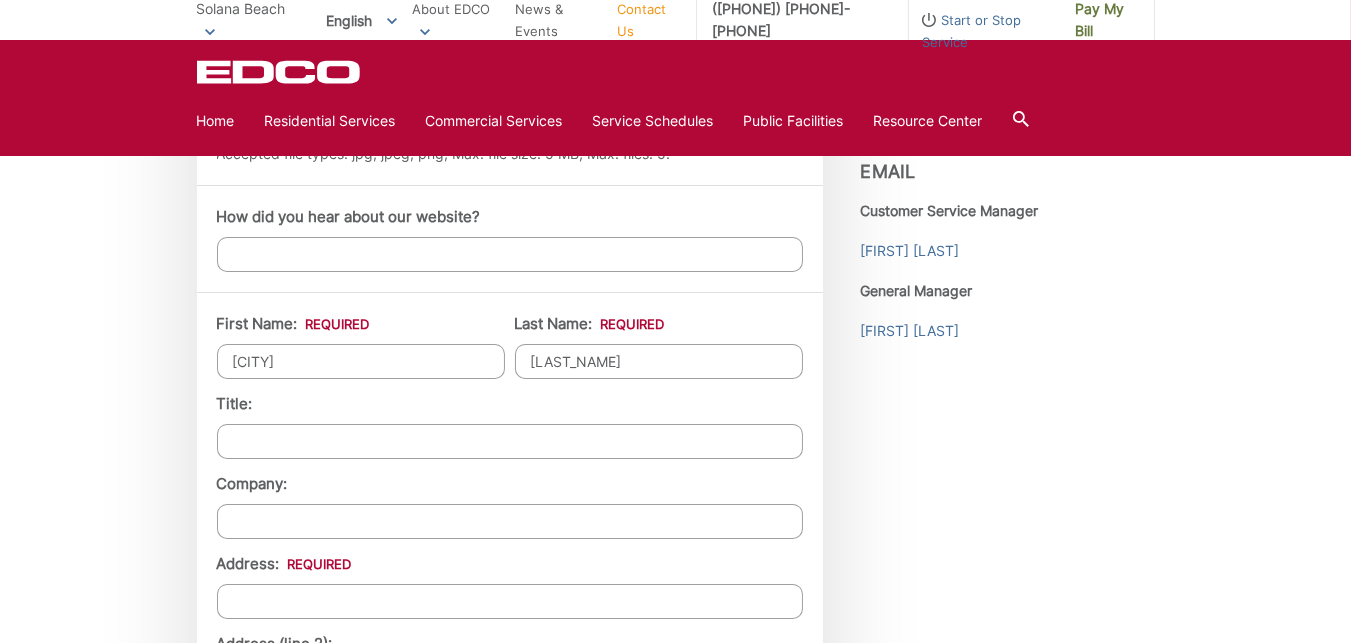 type on "[LAST_NAME]" 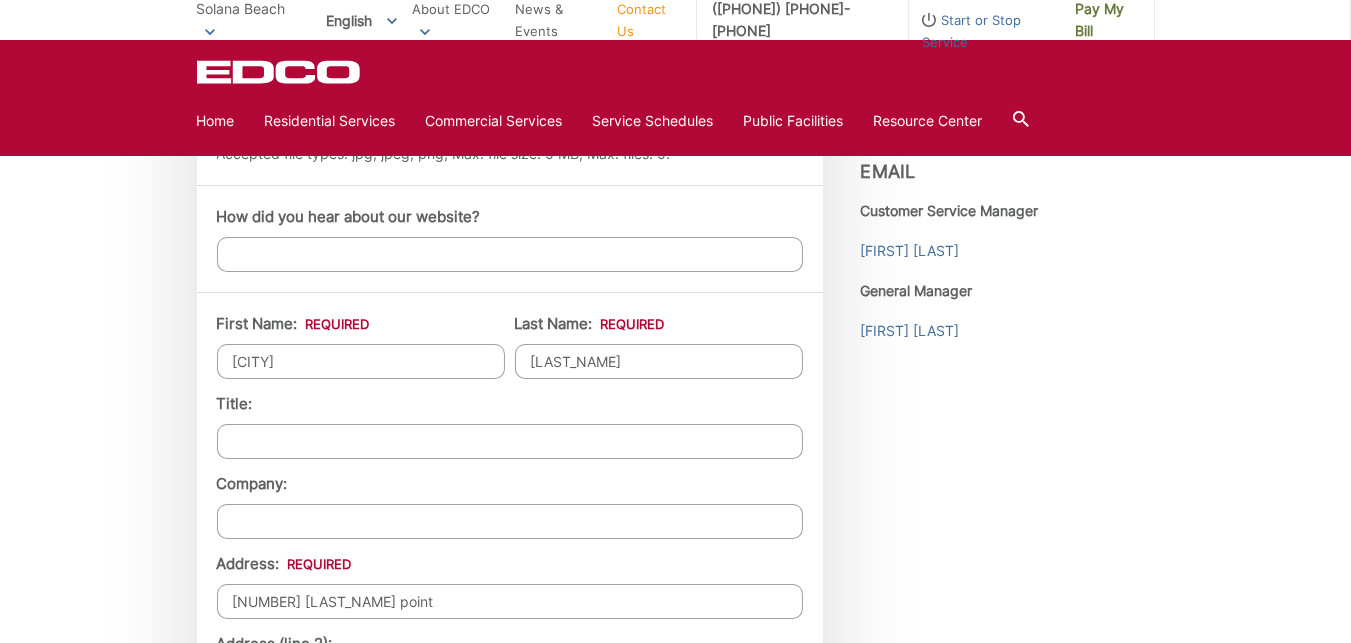 type on "[NUMBER] [LAST_NAME] point" 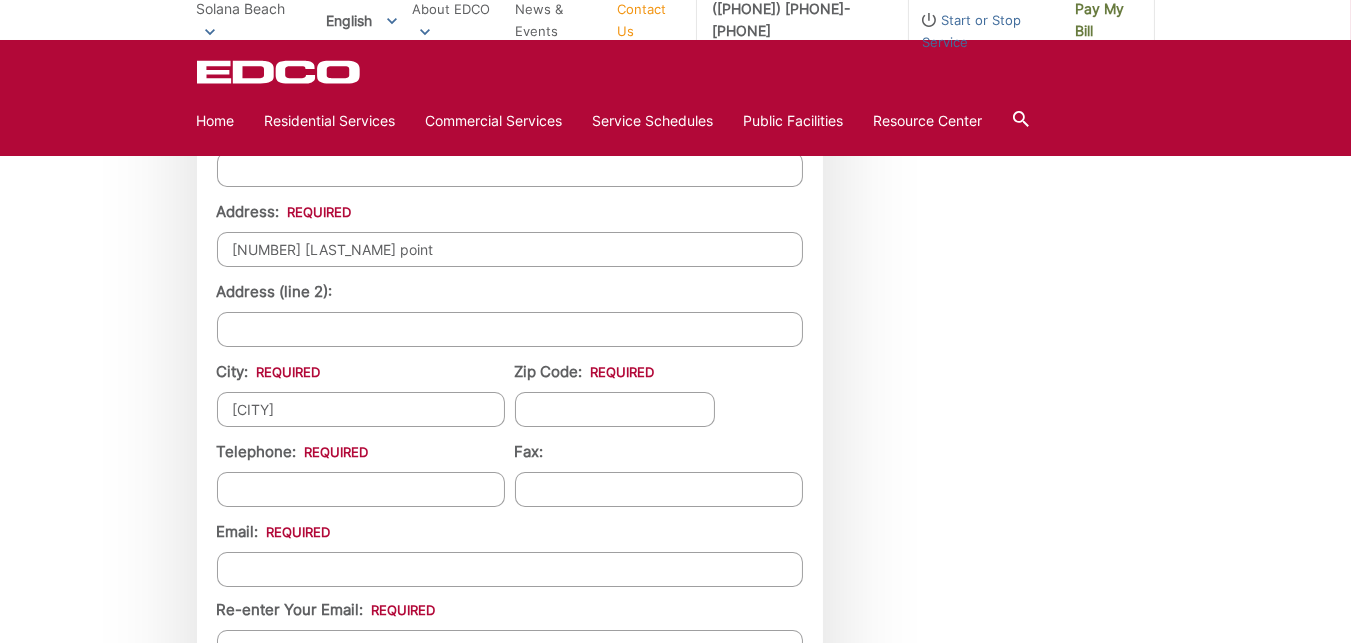 type on "[CITY]" 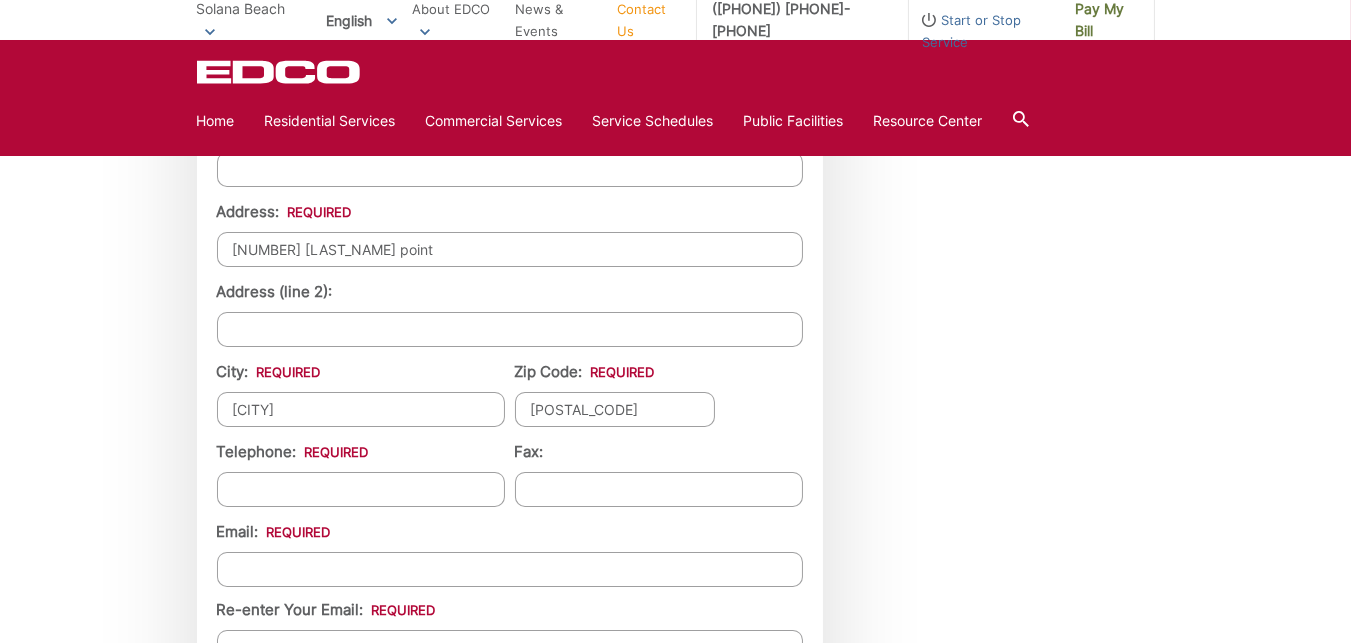 type on "[POSTAL_CODE]" 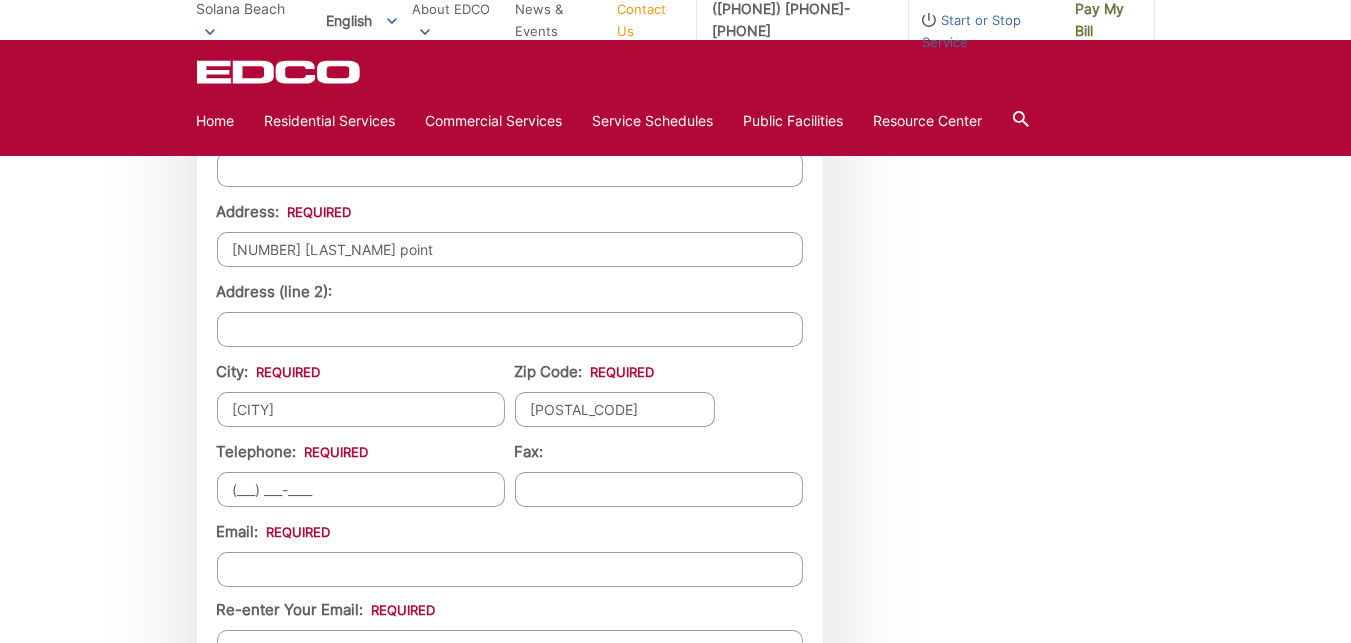 click on "(___) ___-____" at bounding box center [361, 489] 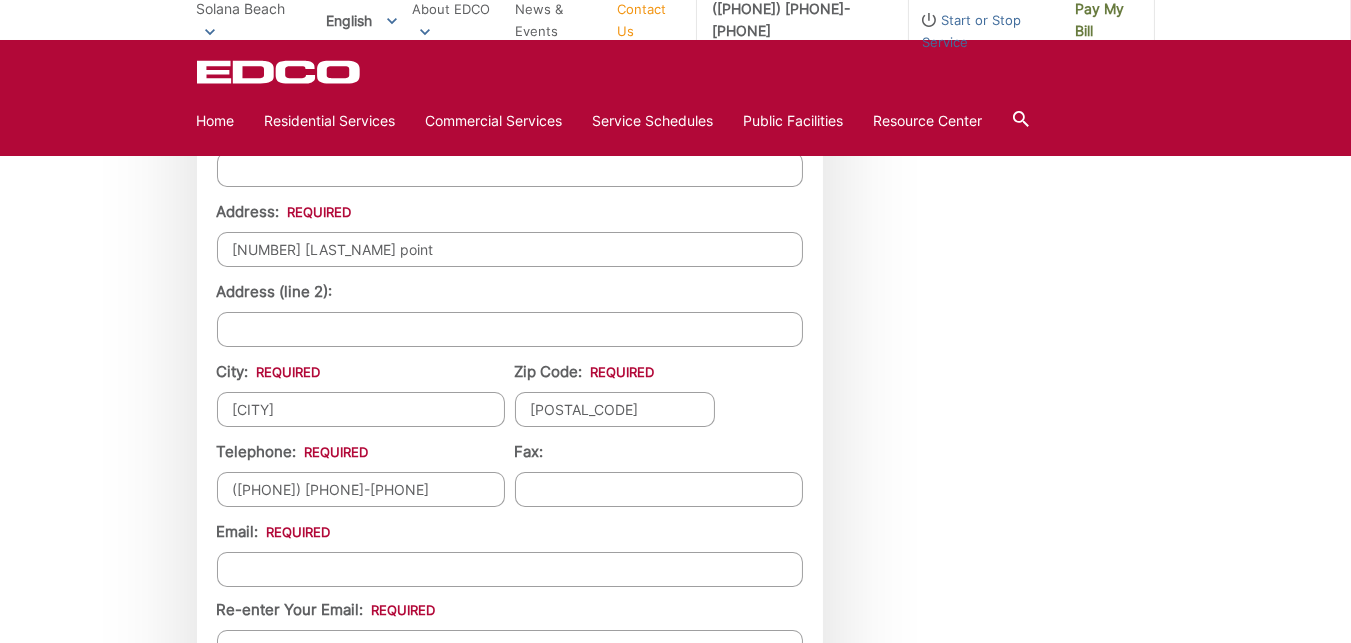 type on "([PHONE]) [PHONE]-[PHONE]" 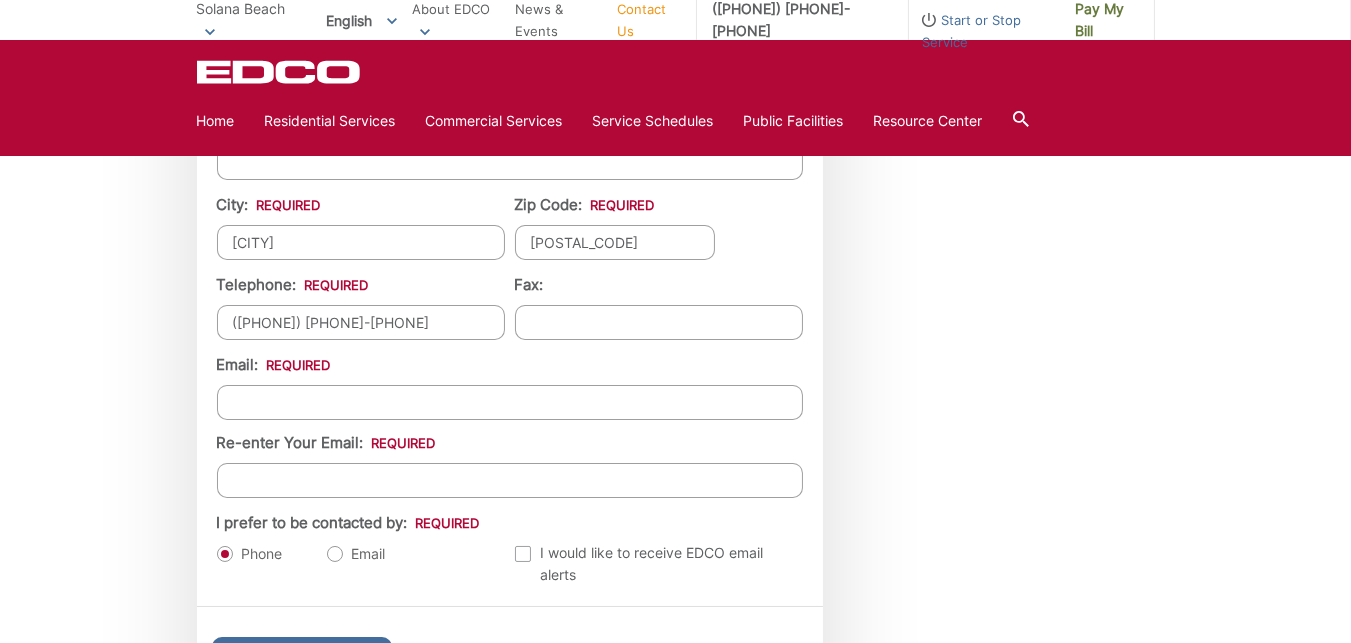 click on "Email *" at bounding box center (510, 402) 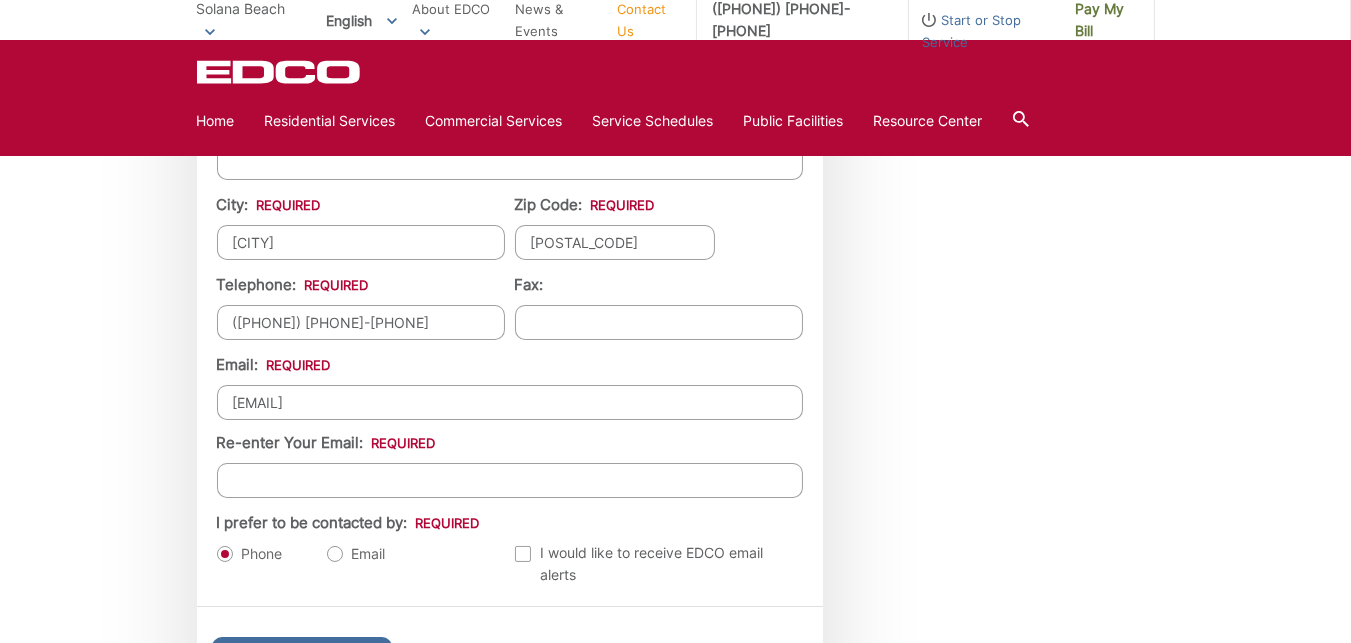 type on "[EMAIL]" 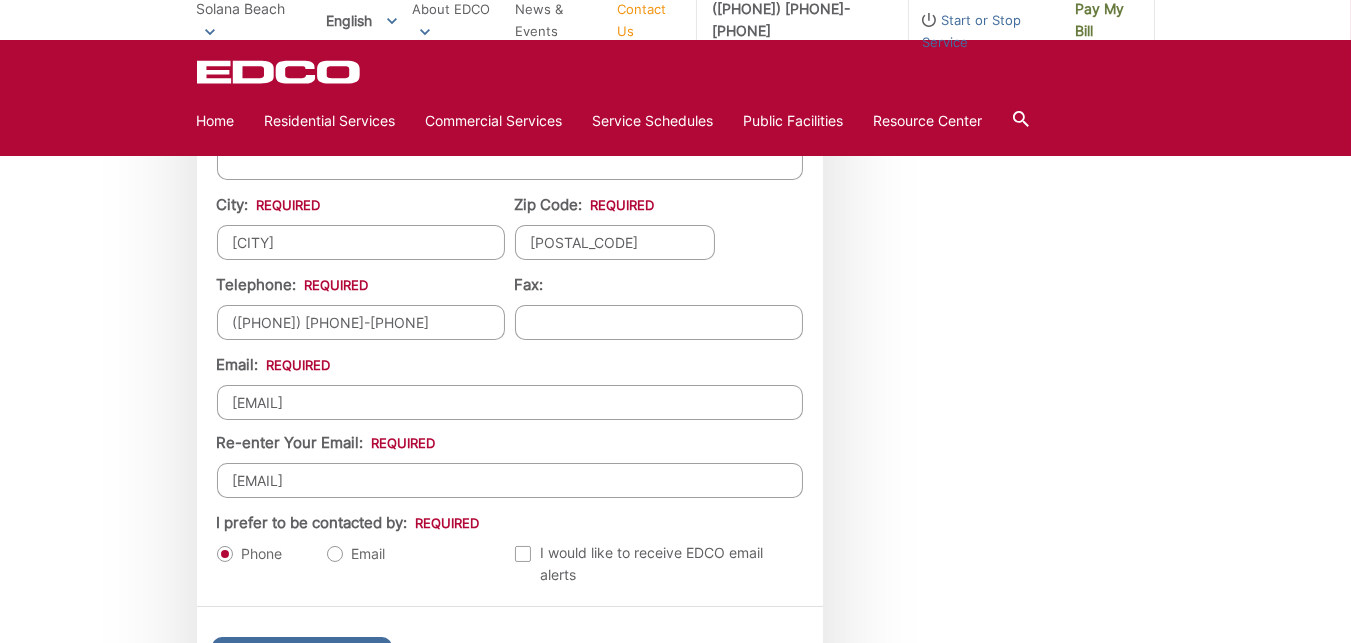 scroll, scrollTop: 2185, scrollLeft: 0, axis: vertical 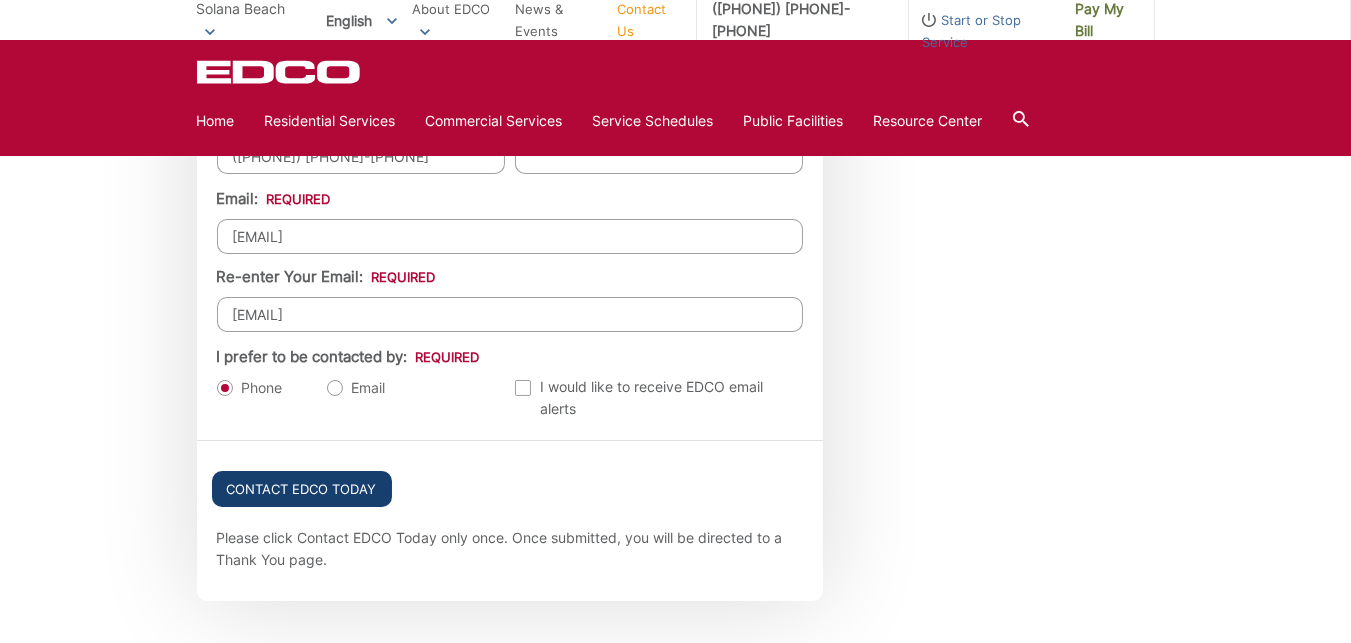 type on "[EMAIL]" 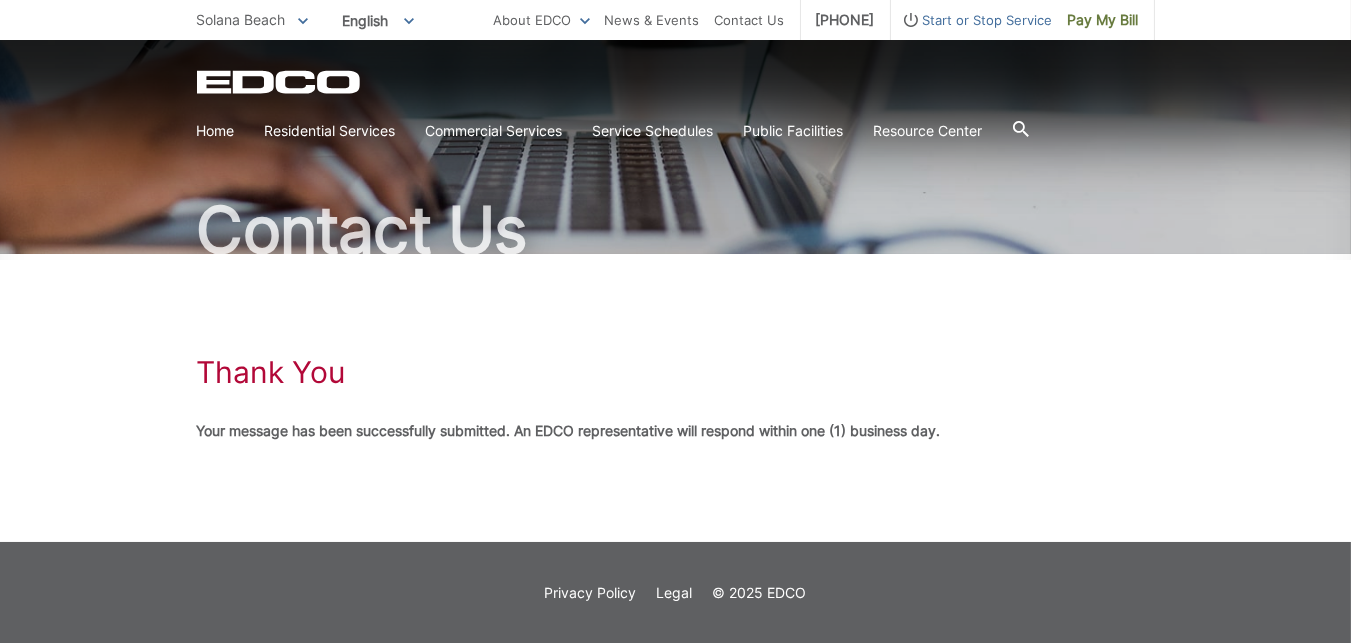 scroll, scrollTop: 0, scrollLeft: 0, axis: both 